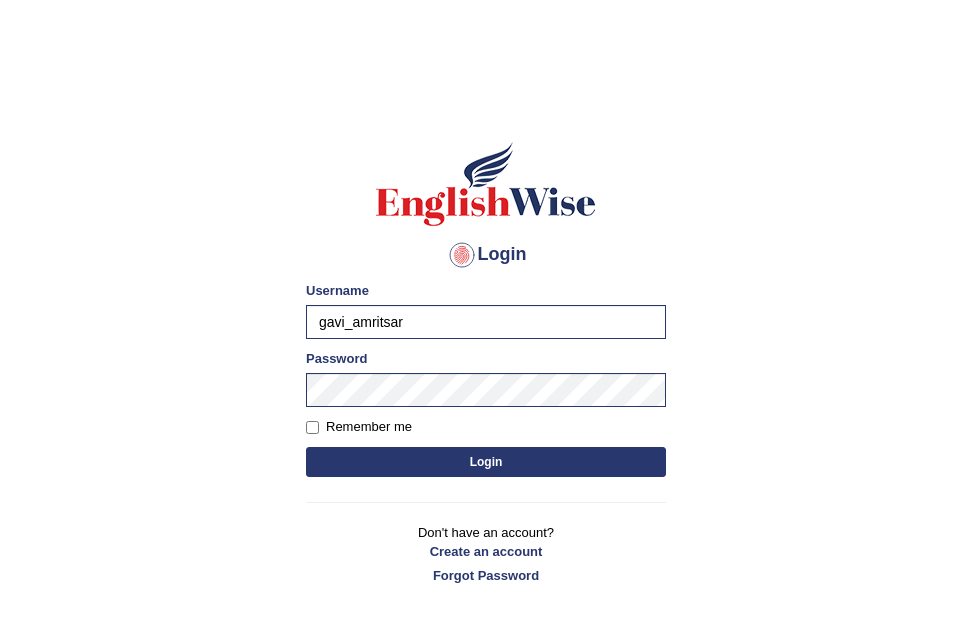 scroll, scrollTop: 0, scrollLeft: 0, axis: both 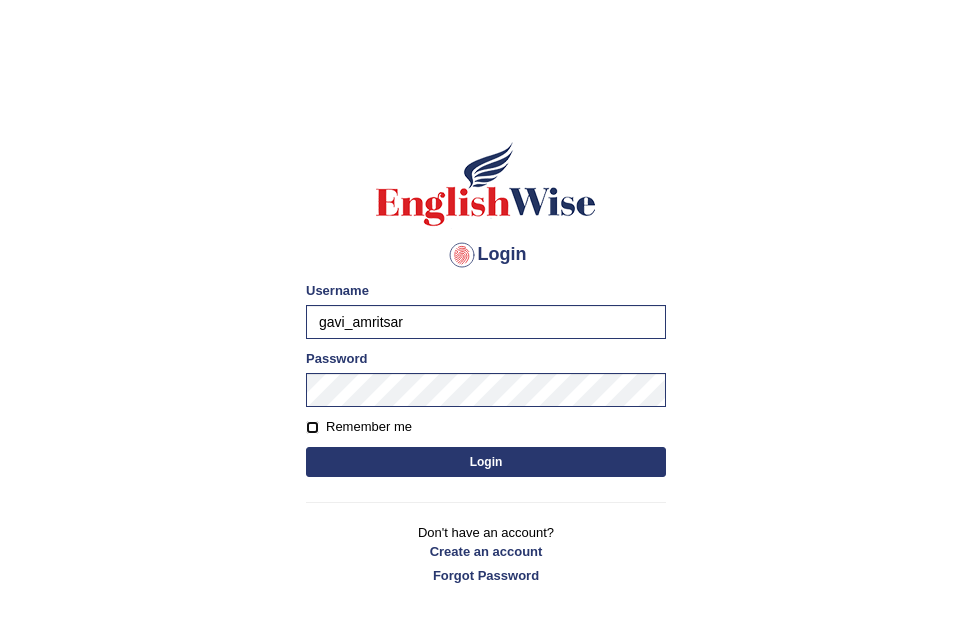 click on "Remember me" at bounding box center (312, 427) 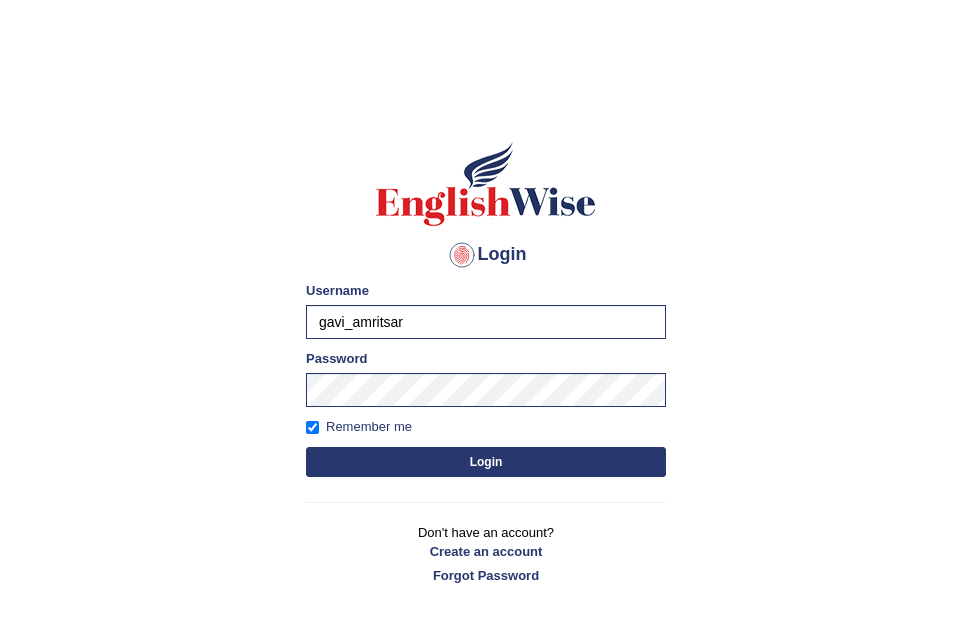 click on "Login" at bounding box center [486, 462] 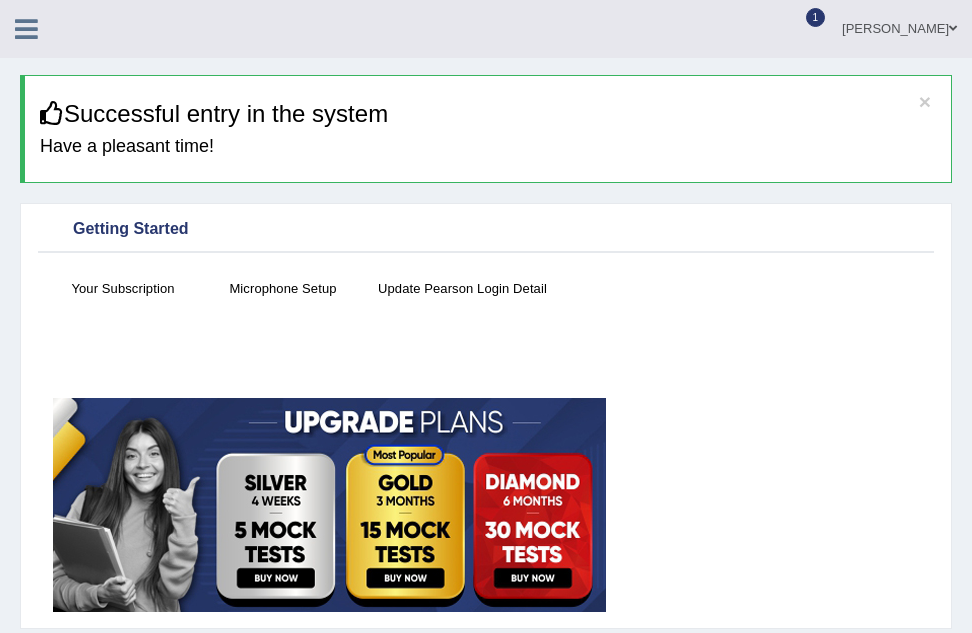 scroll, scrollTop: 0, scrollLeft: 0, axis: both 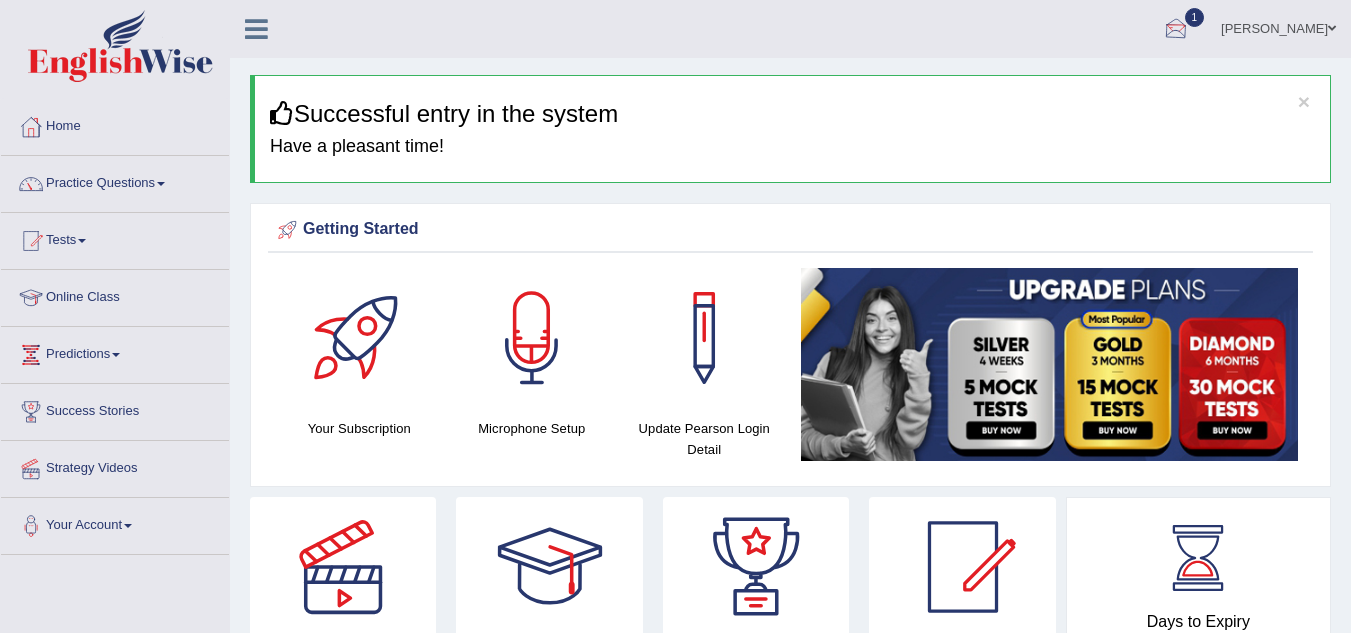 click at bounding box center (1176, 30) 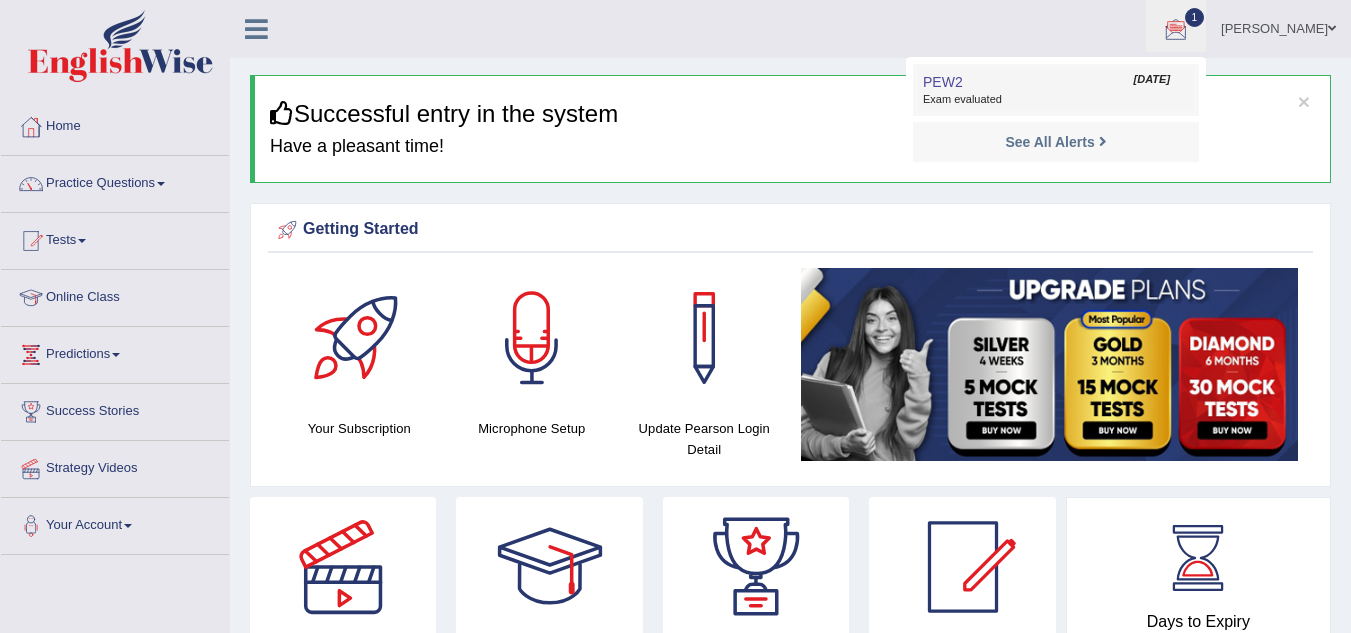 click on "Exam evaluated" at bounding box center (1056, 100) 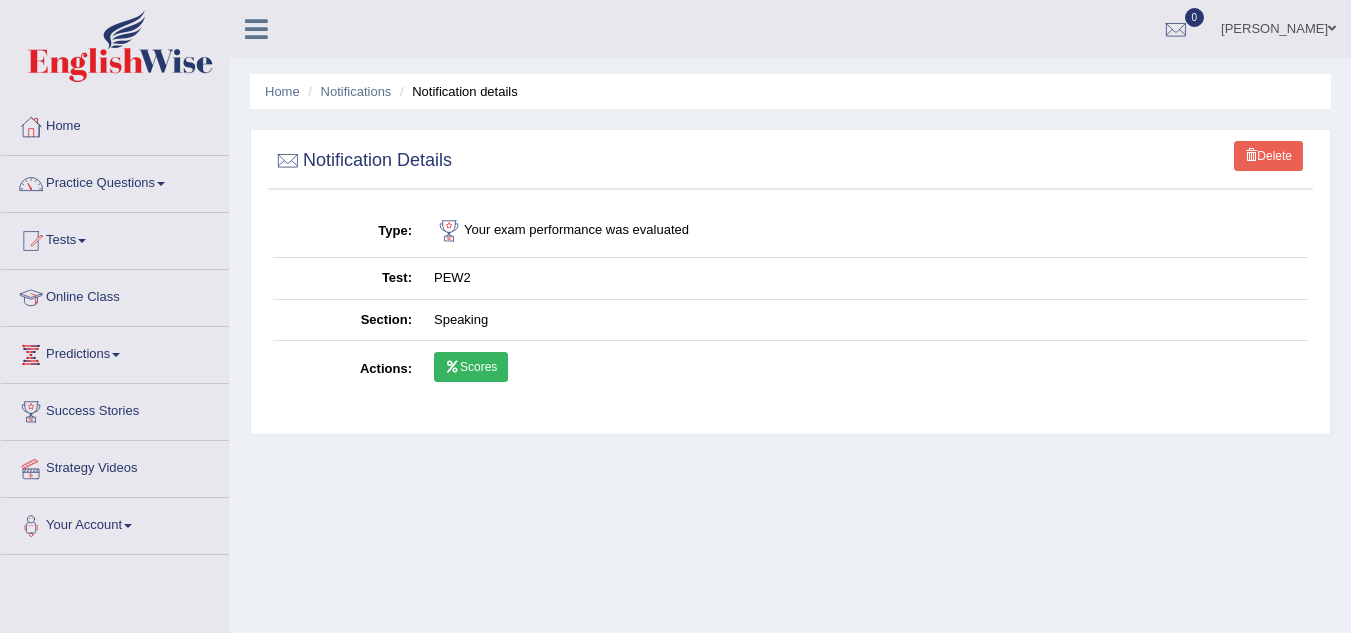scroll, scrollTop: 0, scrollLeft: 0, axis: both 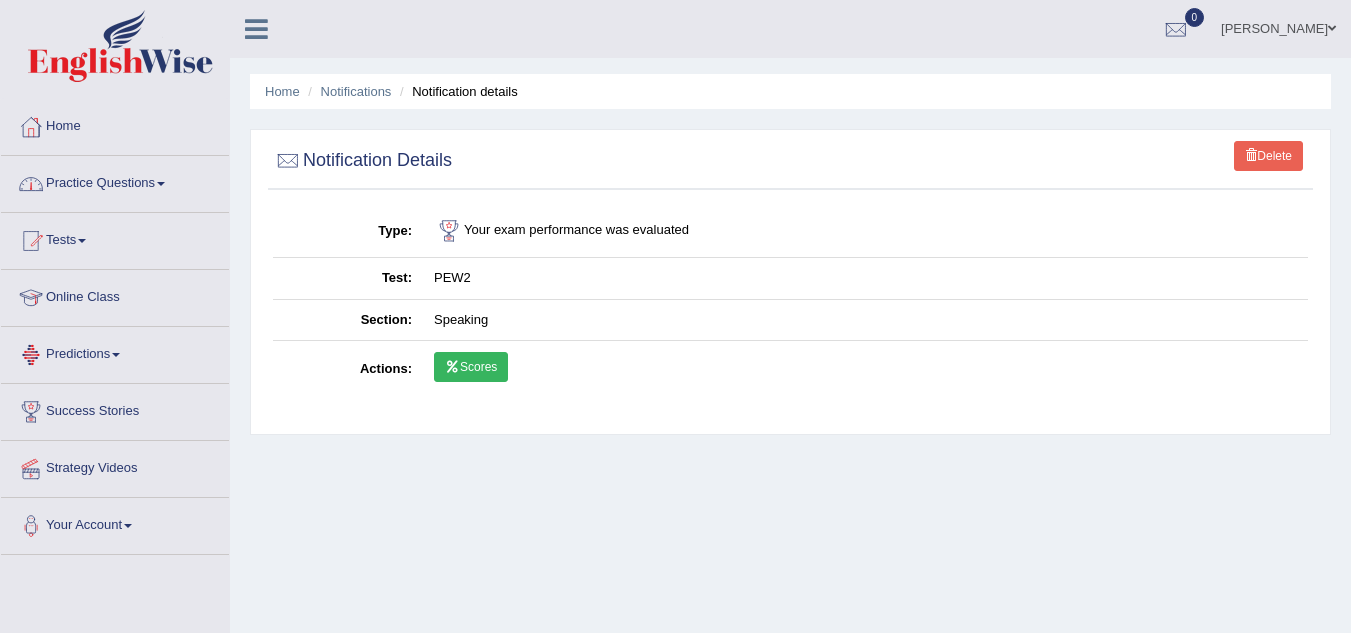 click on "Tests" at bounding box center [115, 238] 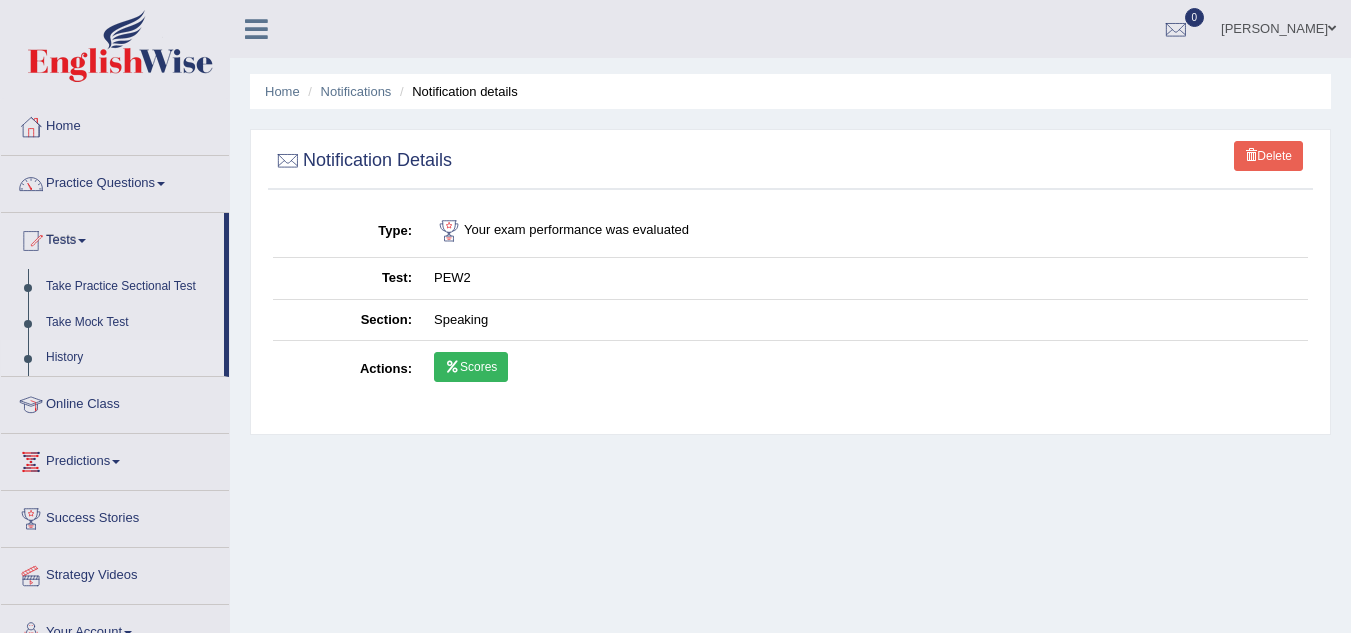 click on "History" at bounding box center [130, 358] 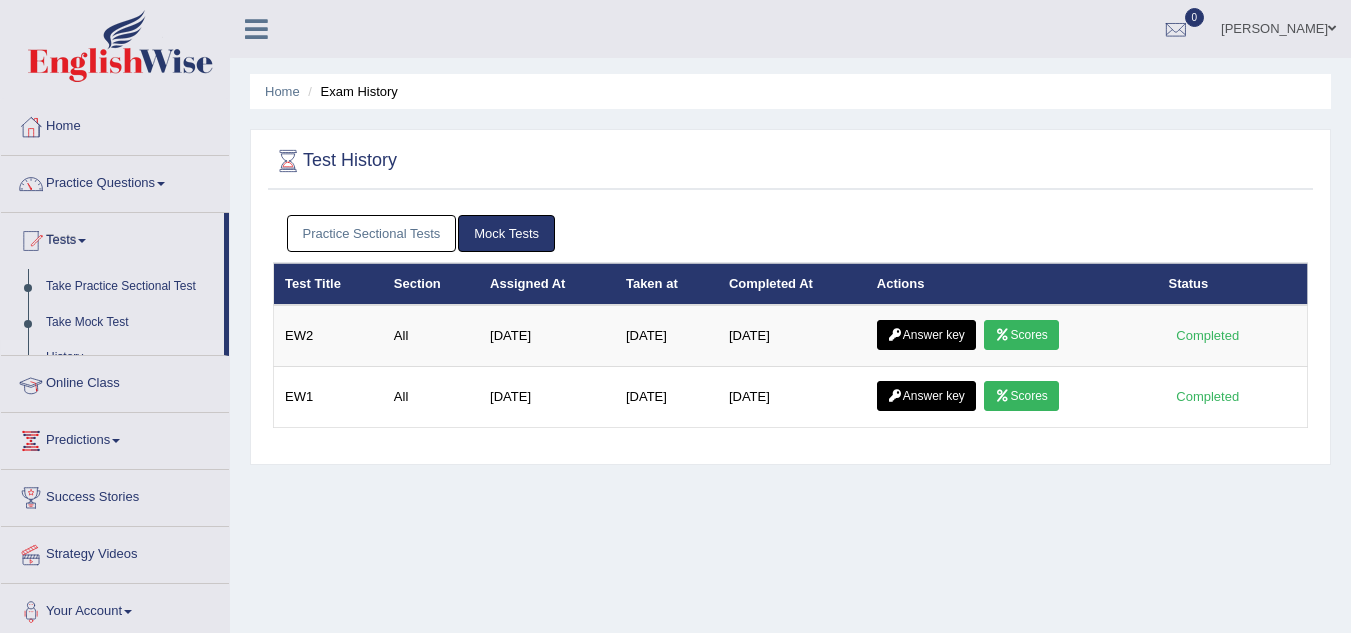 scroll, scrollTop: 0, scrollLeft: 0, axis: both 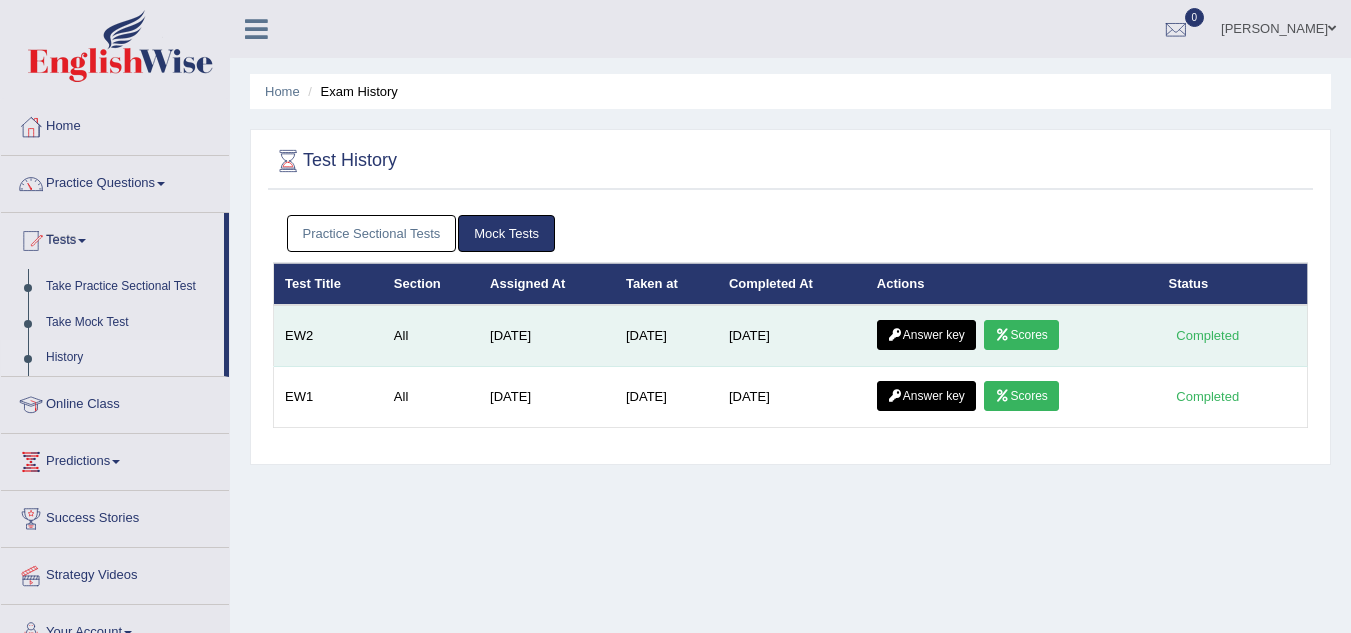 click on "Scores" at bounding box center (1021, 335) 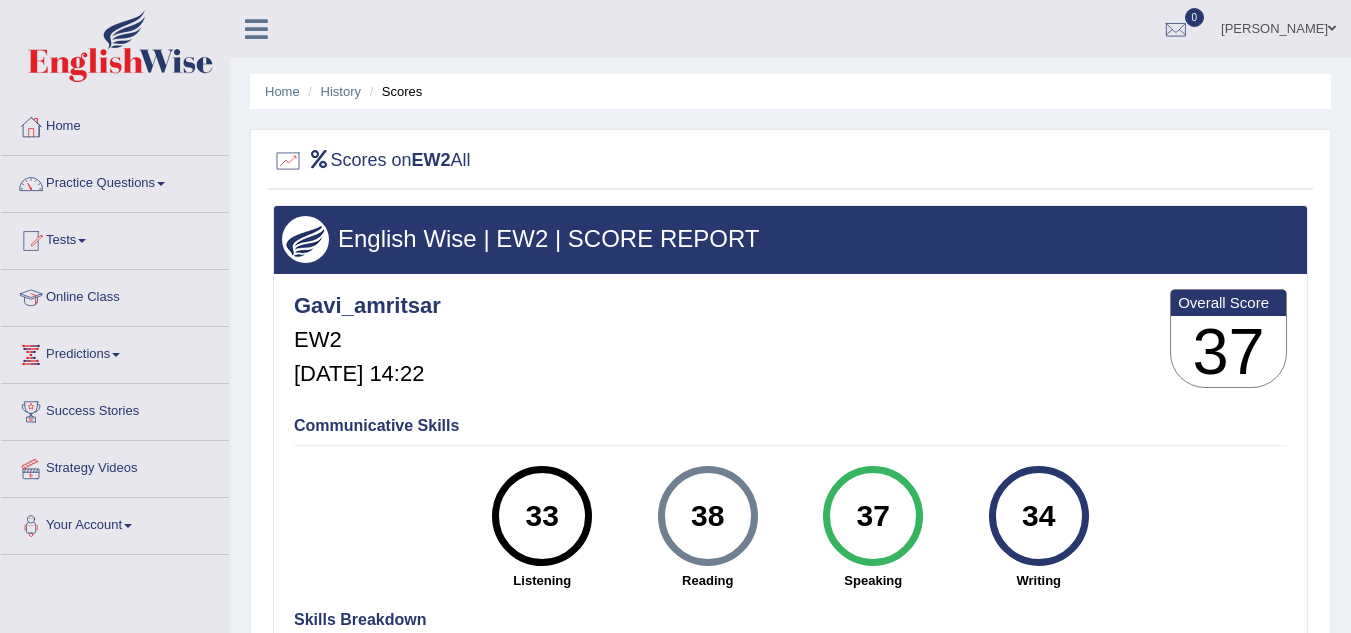 scroll, scrollTop: 0, scrollLeft: 0, axis: both 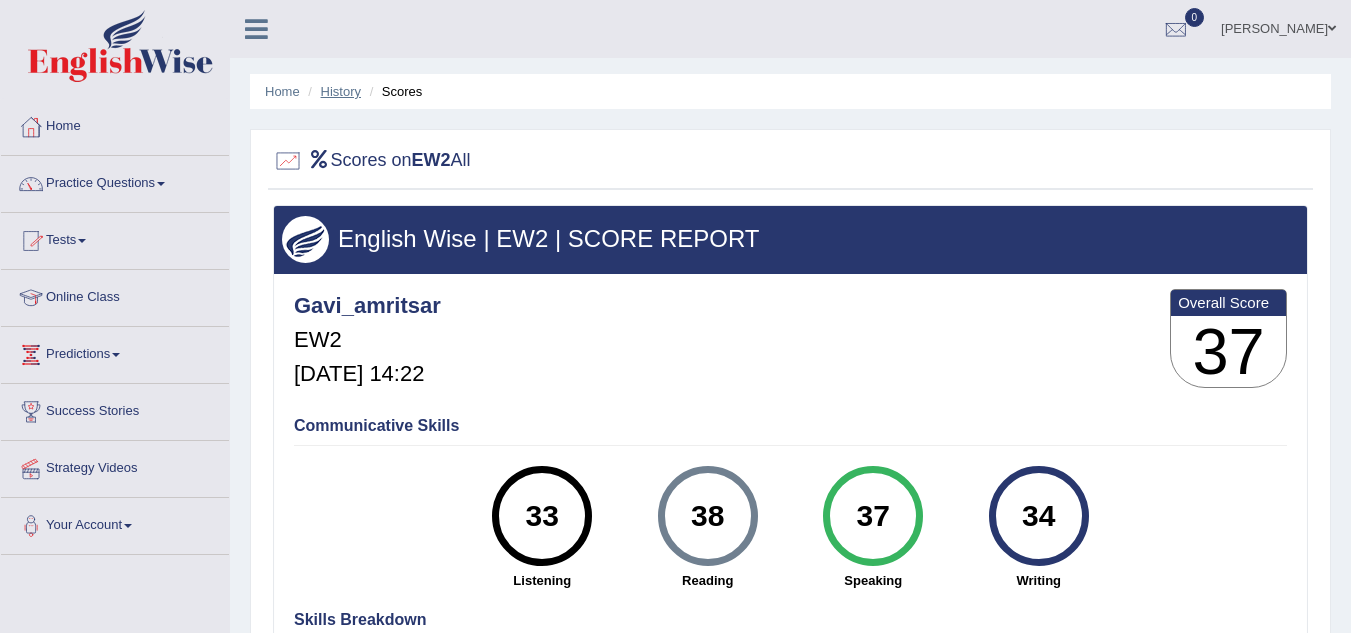 click on "History" at bounding box center [341, 91] 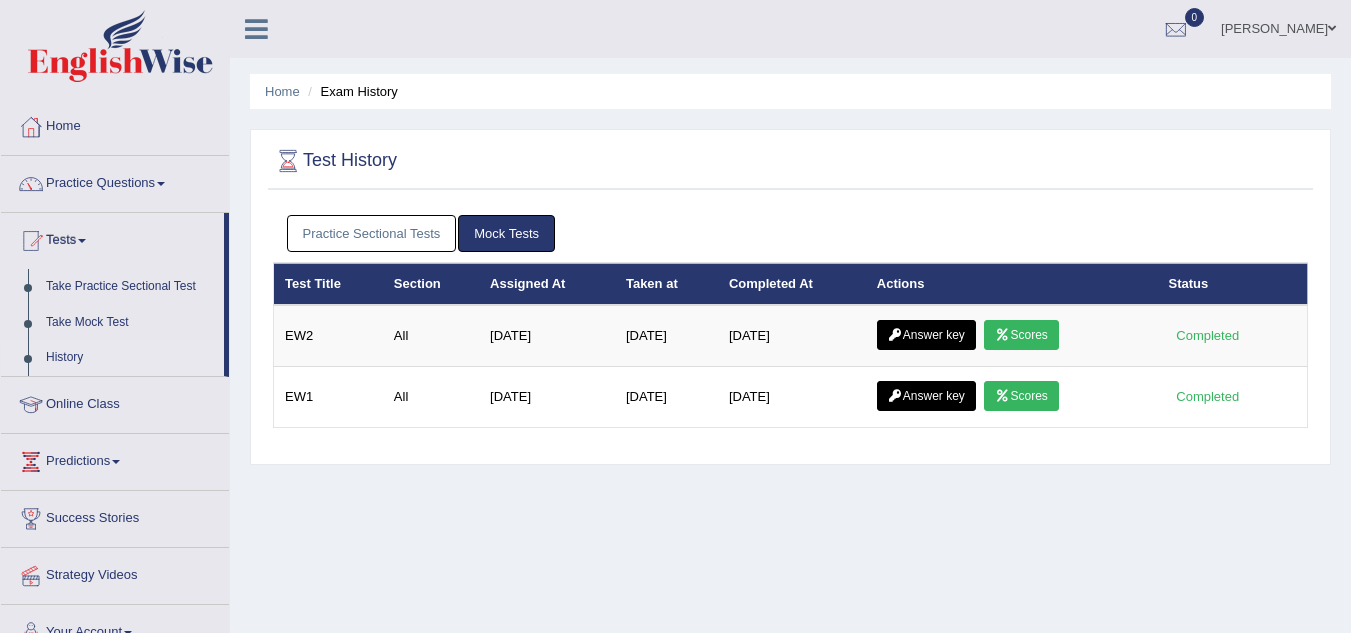 scroll, scrollTop: 0, scrollLeft: 0, axis: both 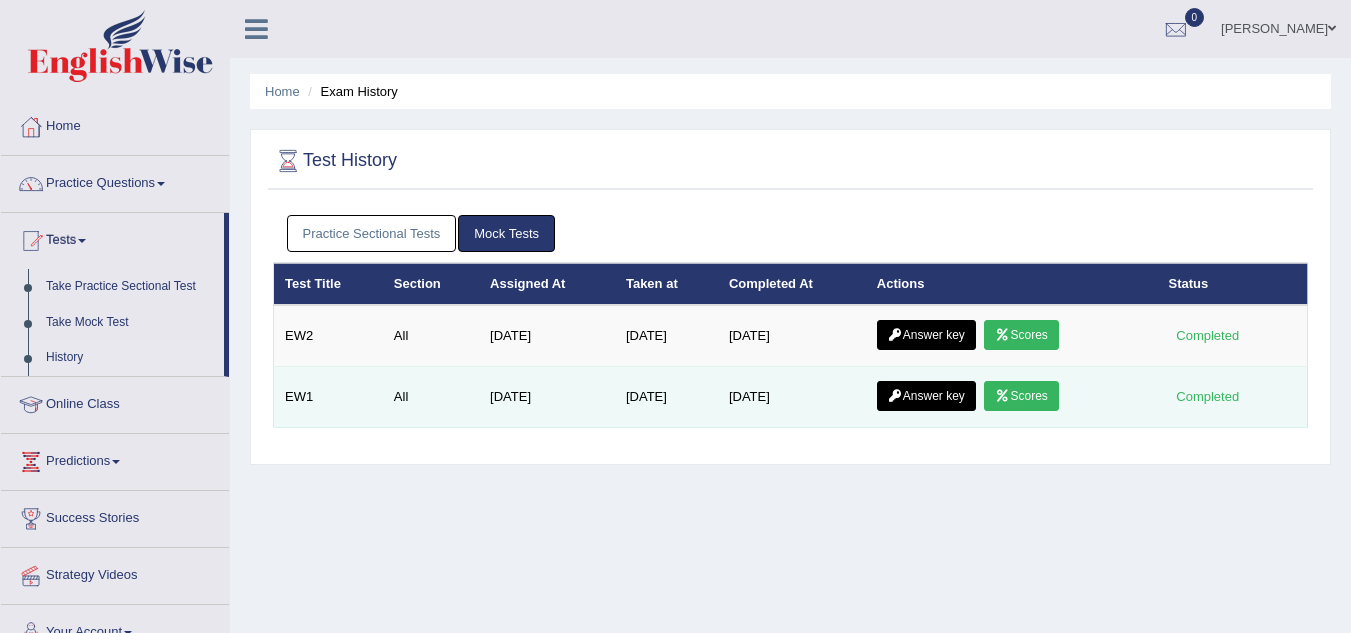 click on "Scores" at bounding box center (1021, 396) 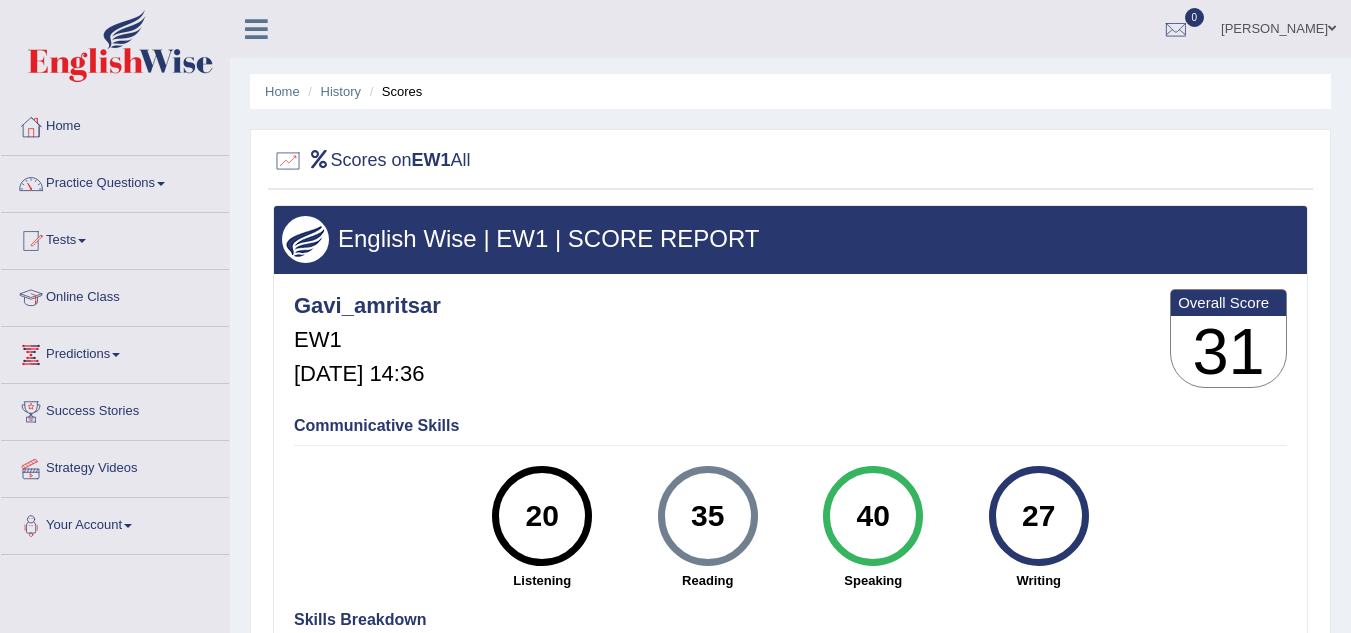scroll, scrollTop: 0, scrollLeft: 0, axis: both 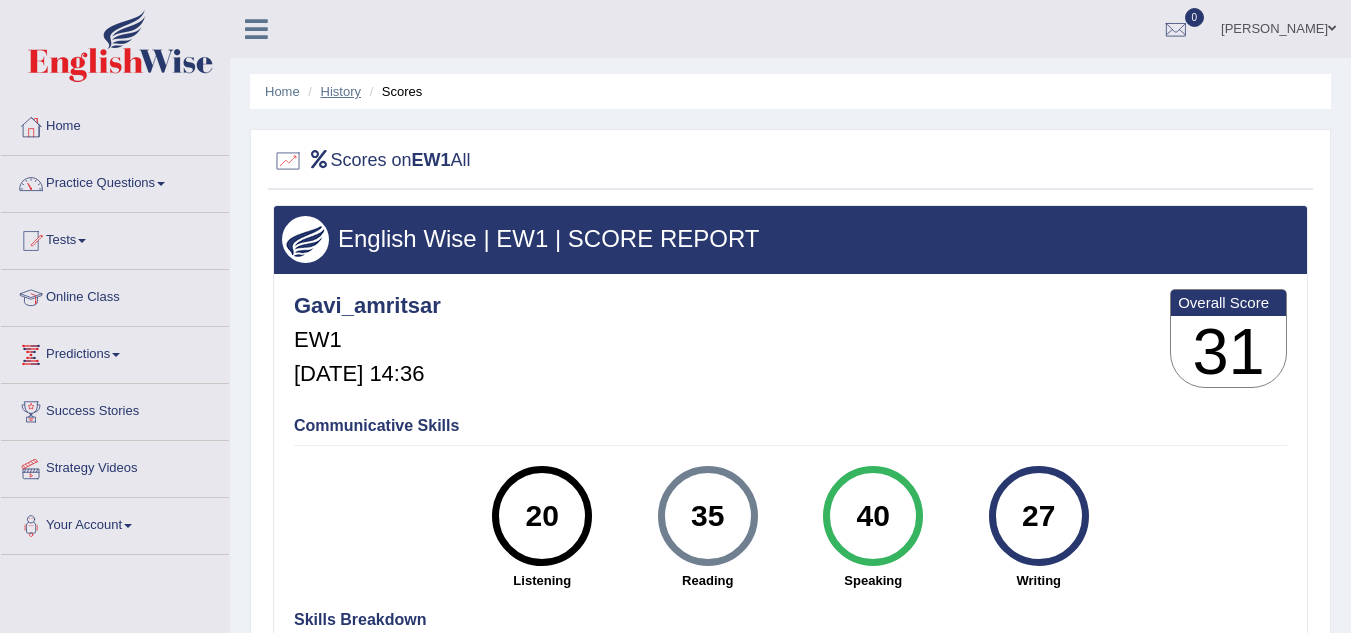 click on "History" at bounding box center [341, 91] 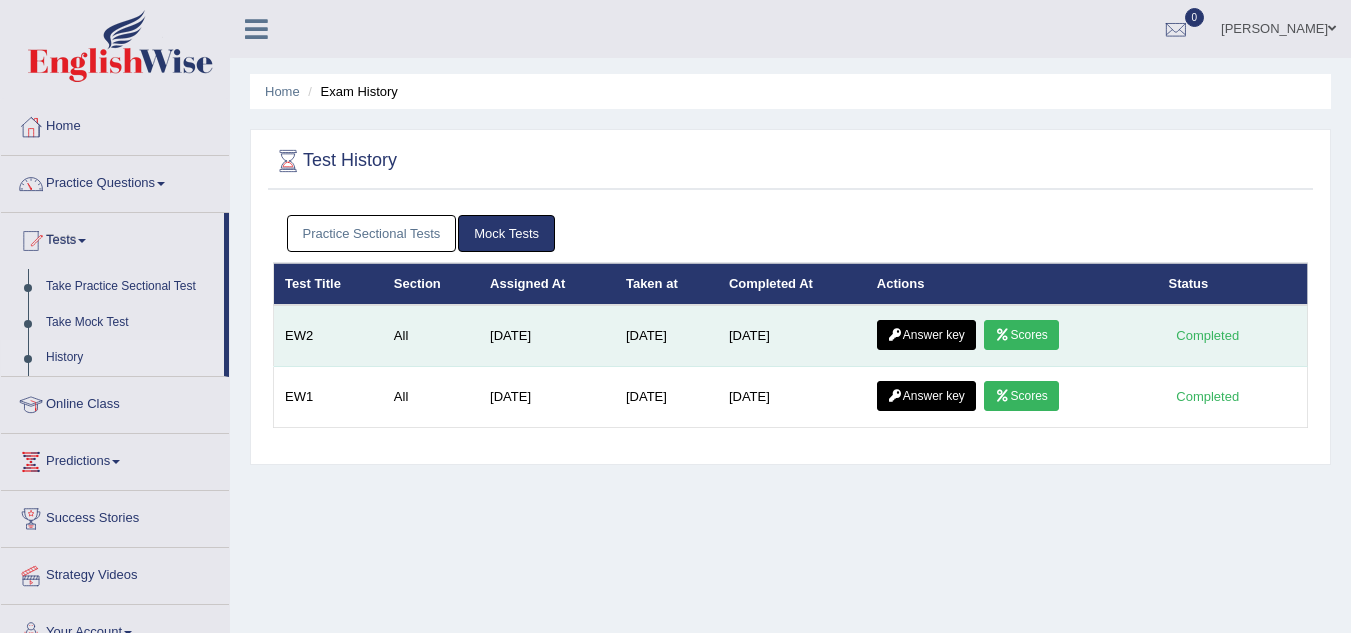 scroll, scrollTop: 0, scrollLeft: 0, axis: both 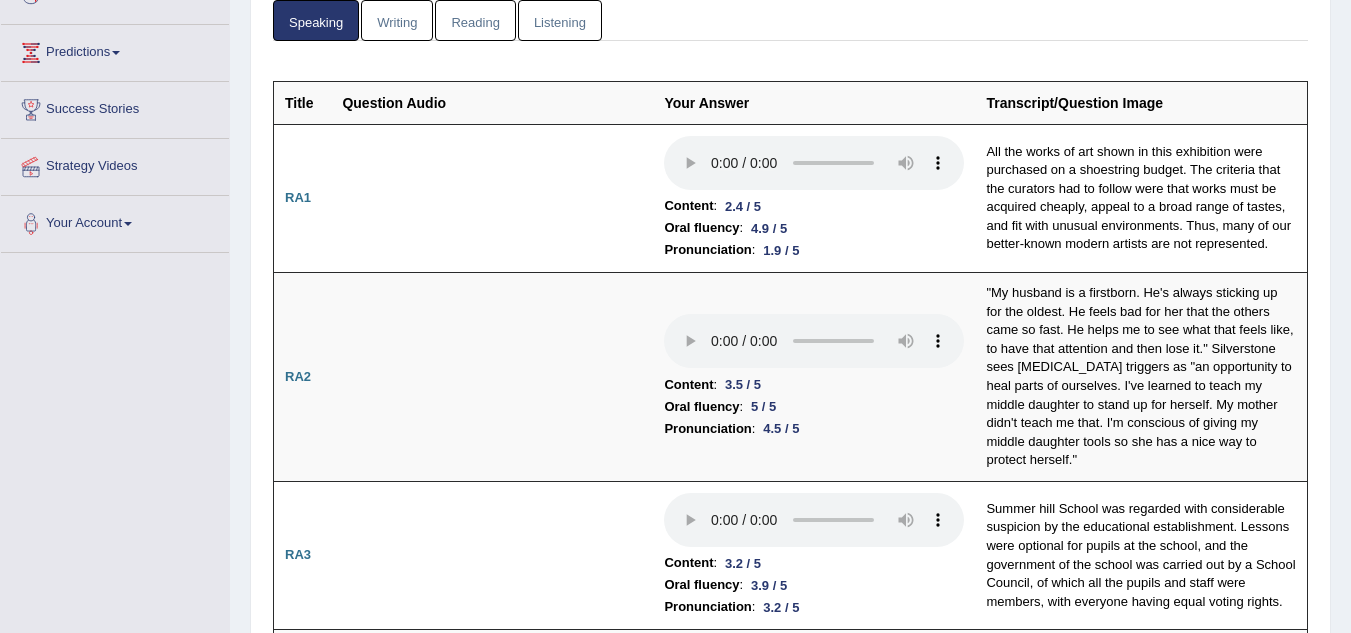 drag, startPoint x: 1356, startPoint y: 40, endPoint x: 1364, endPoint y: 77, distance: 37.85499 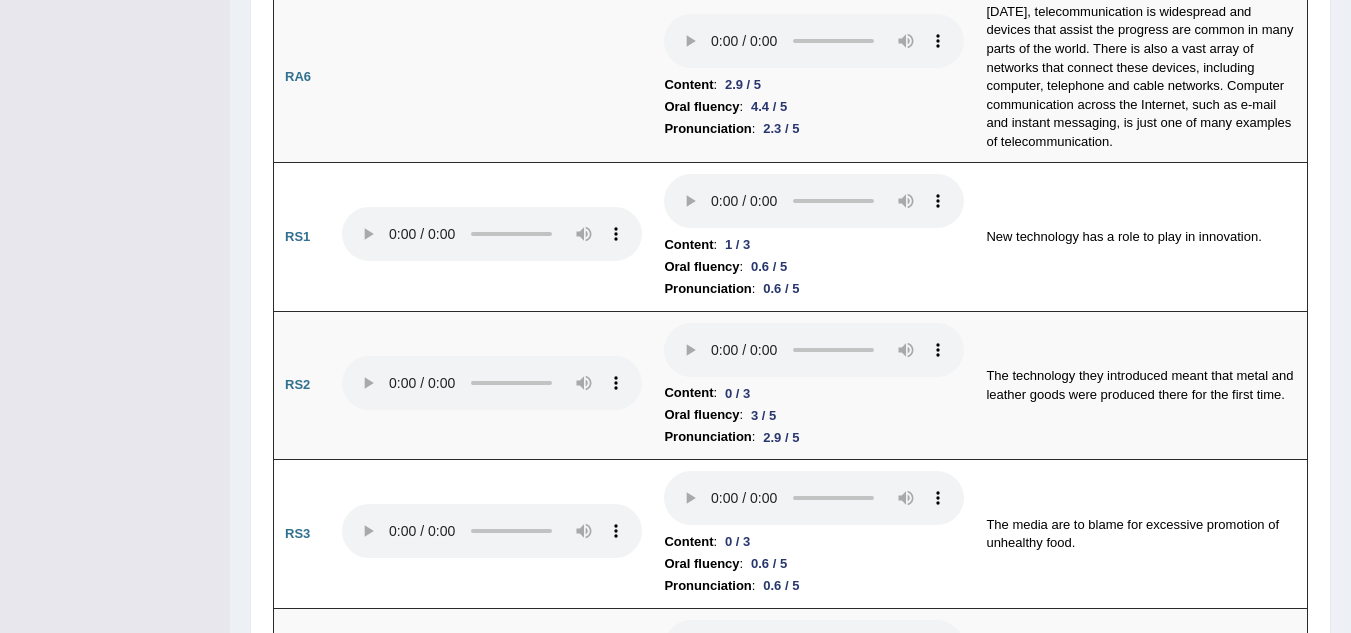 scroll, scrollTop: 1234, scrollLeft: 0, axis: vertical 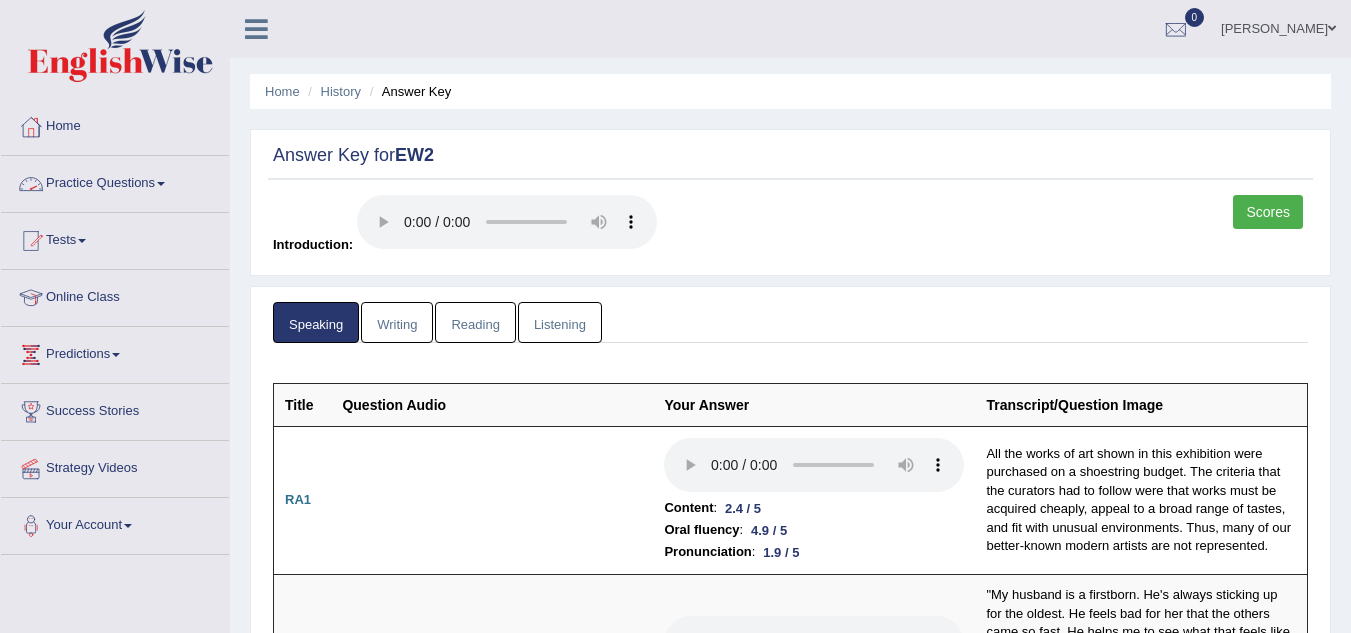 click on "Practice Questions" at bounding box center [115, 181] 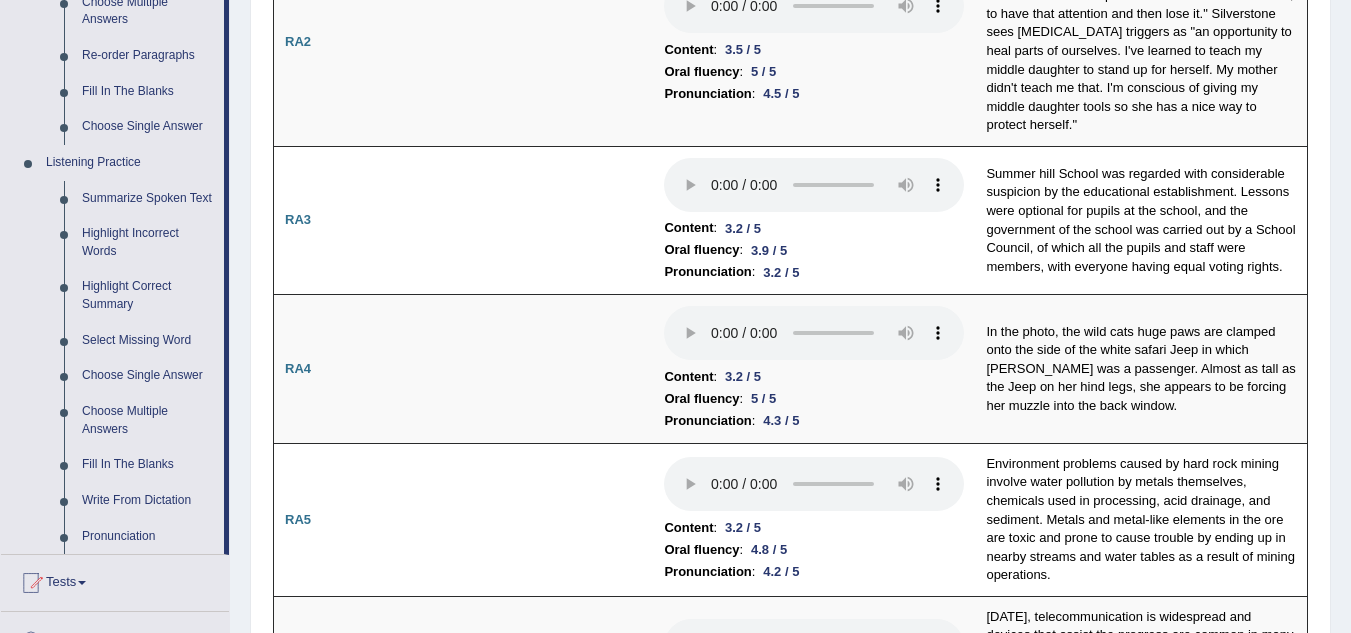 scroll, scrollTop: 0, scrollLeft: 0, axis: both 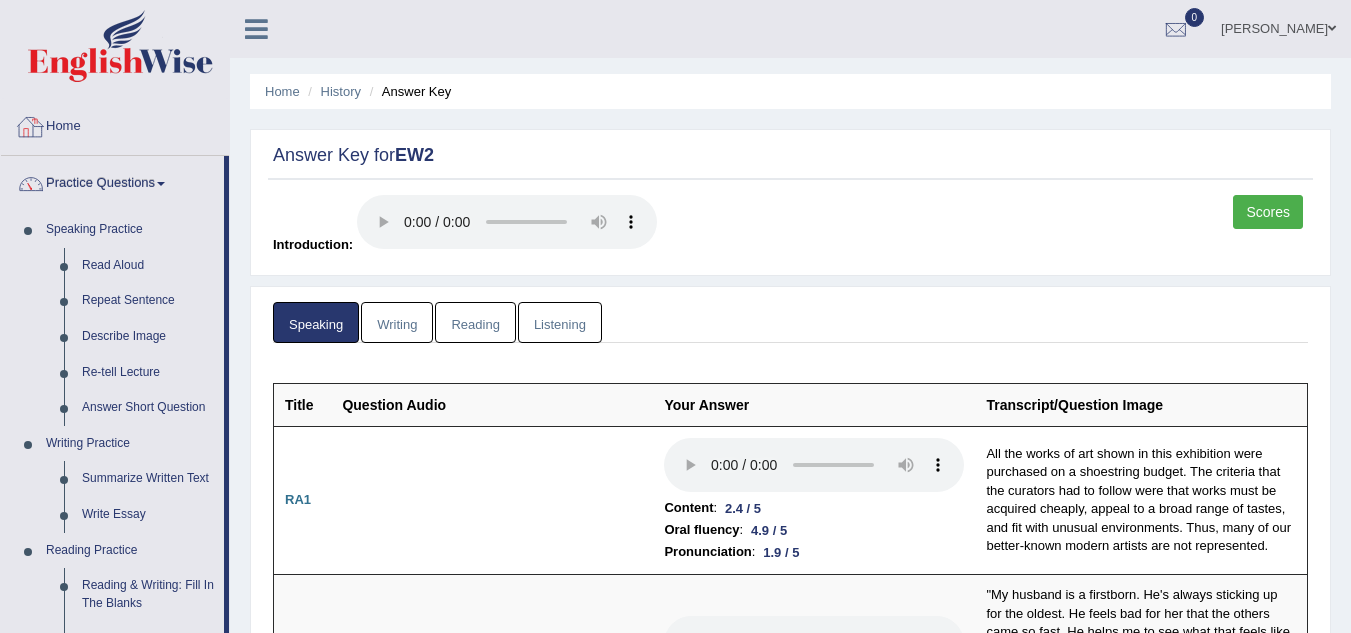 click on "Home" at bounding box center [115, 124] 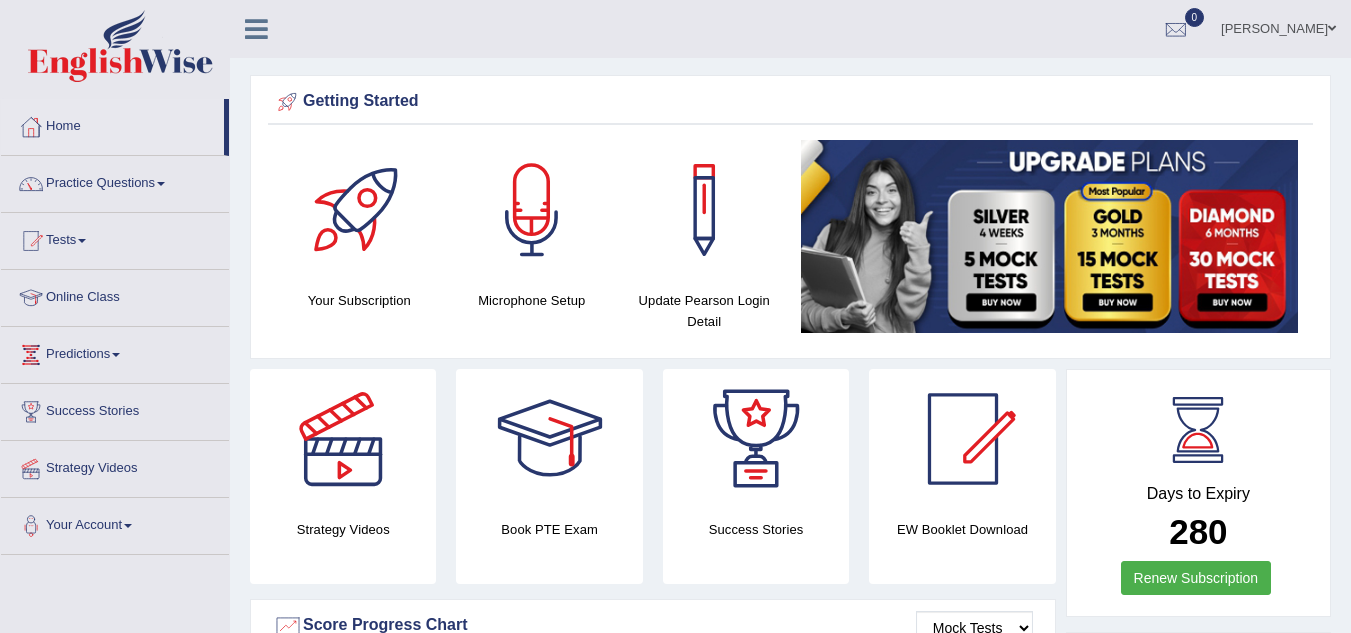 scroll, scrollTop: 0, scrollLeft: 0, axis: both 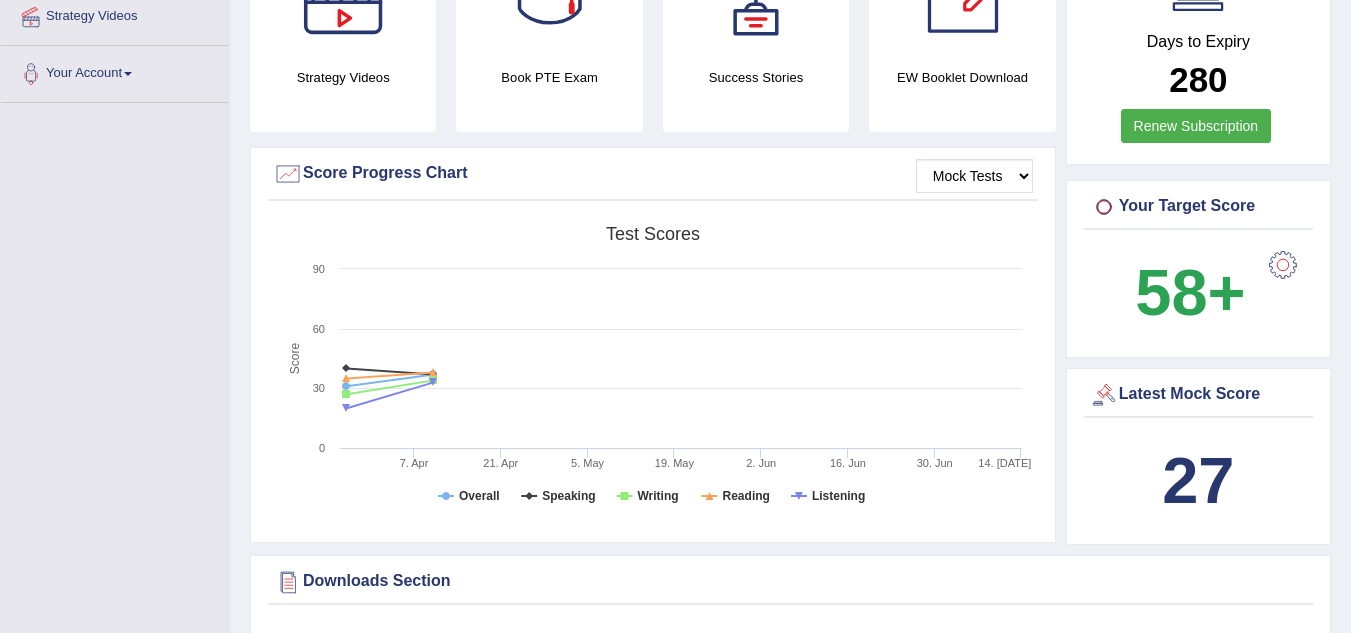 click on "58+" at bounding box center (1190, 292) 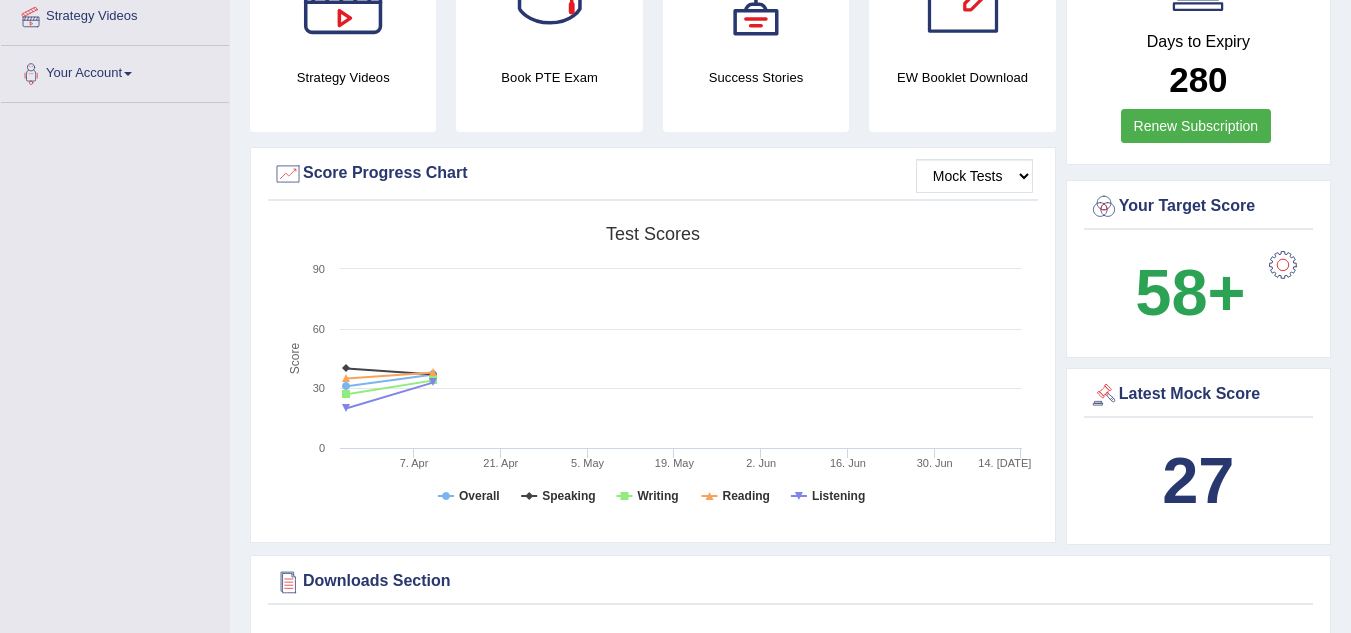 click on "58+" at bounding box center (1190, 292) 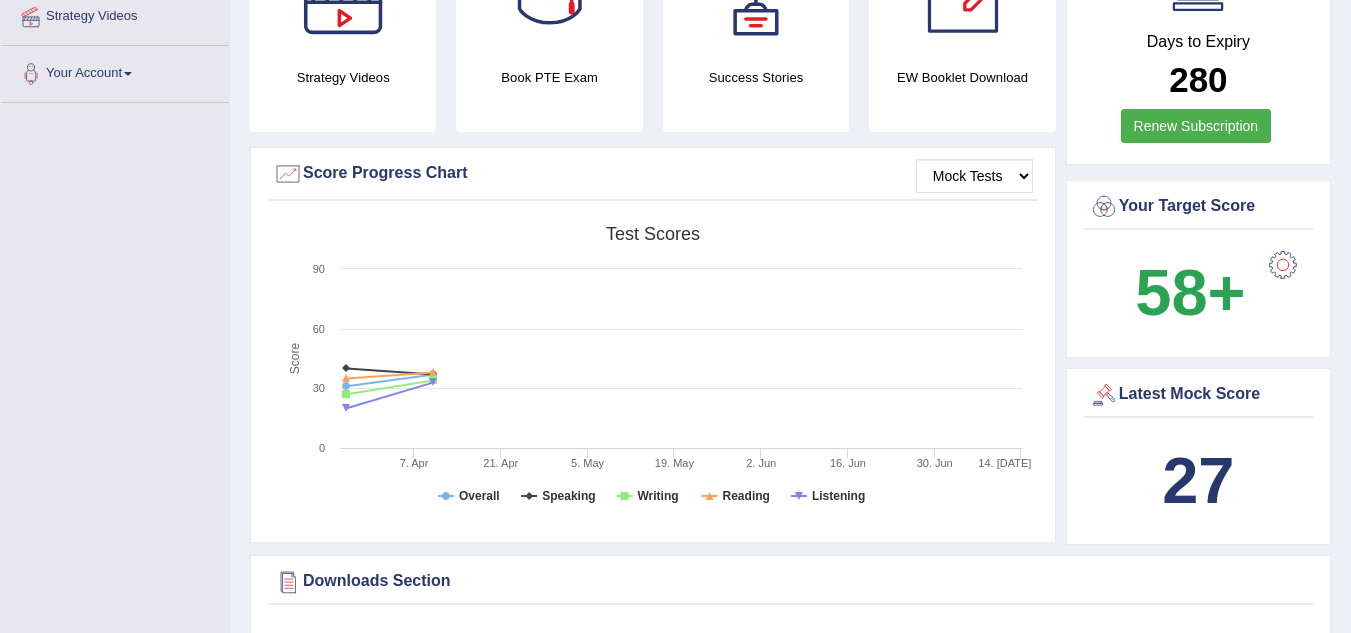 click at bounding box center (1283, 265) 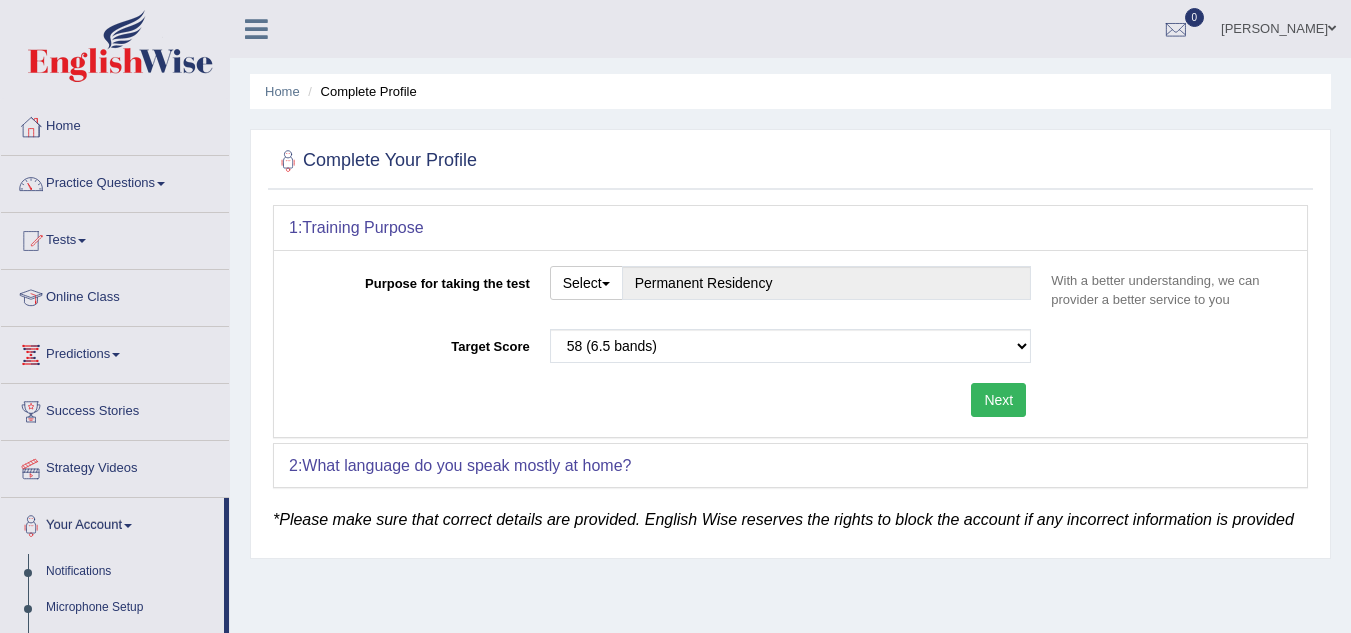 scroll, scrollTop: 0, scrollLeft: 0, axis: both 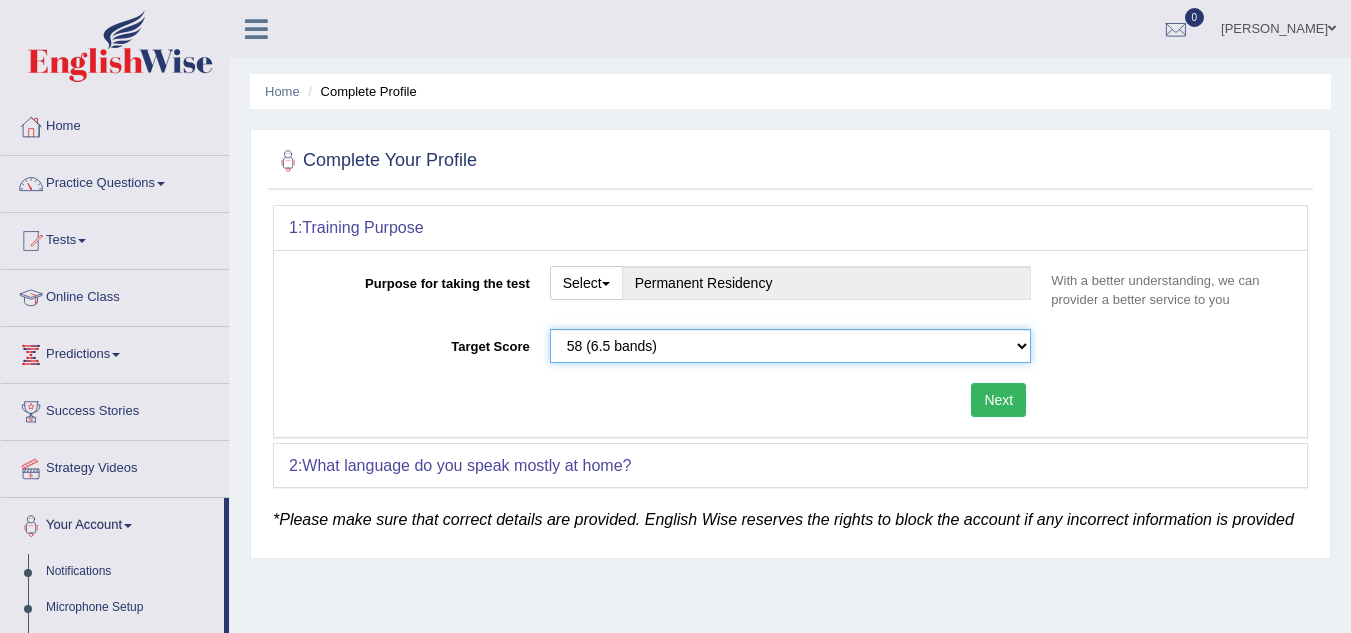 click on "Please select the correct value
50 (6 bands)
58 (6.5 bands)
65 (7 bands)
79 (8 bands)" at bounding box center [791, 346] 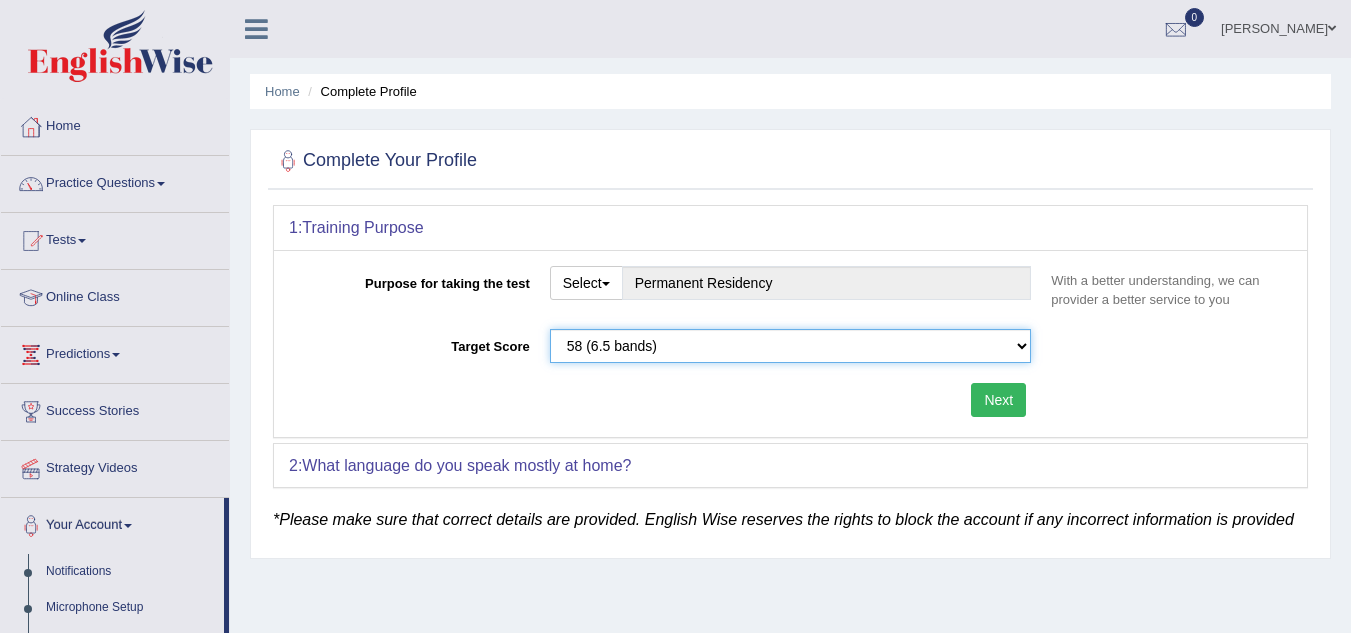 select on "65" 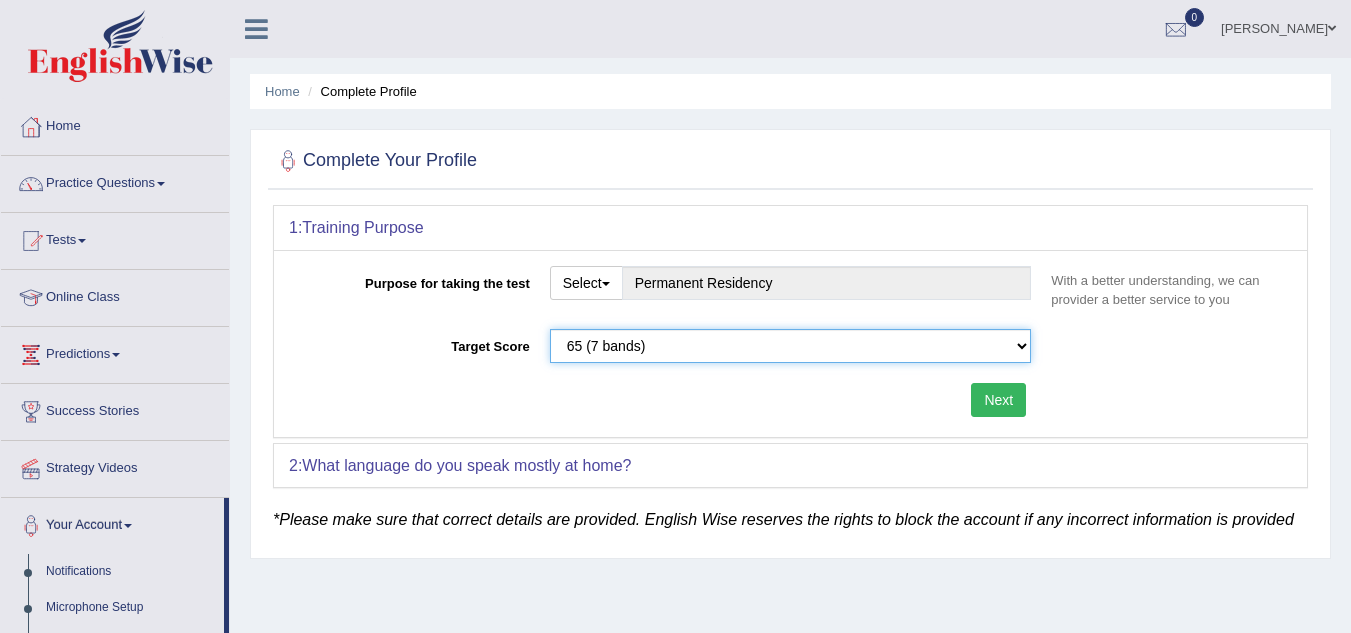click on "Please select the correct value
50 (6 bands)
58 (6.5 bands)
65 (7 bands)
79 (8 bands)" at bounding box center (791, 346) 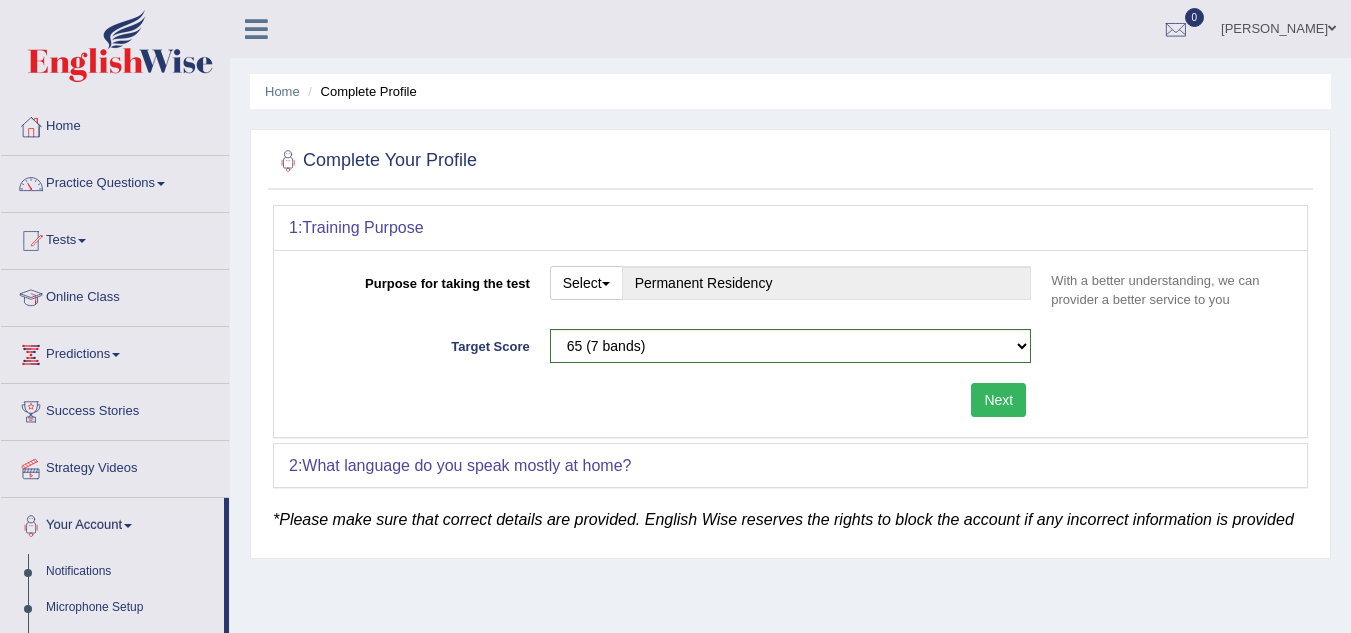 click on "Next" at bounding box center (998, 400) 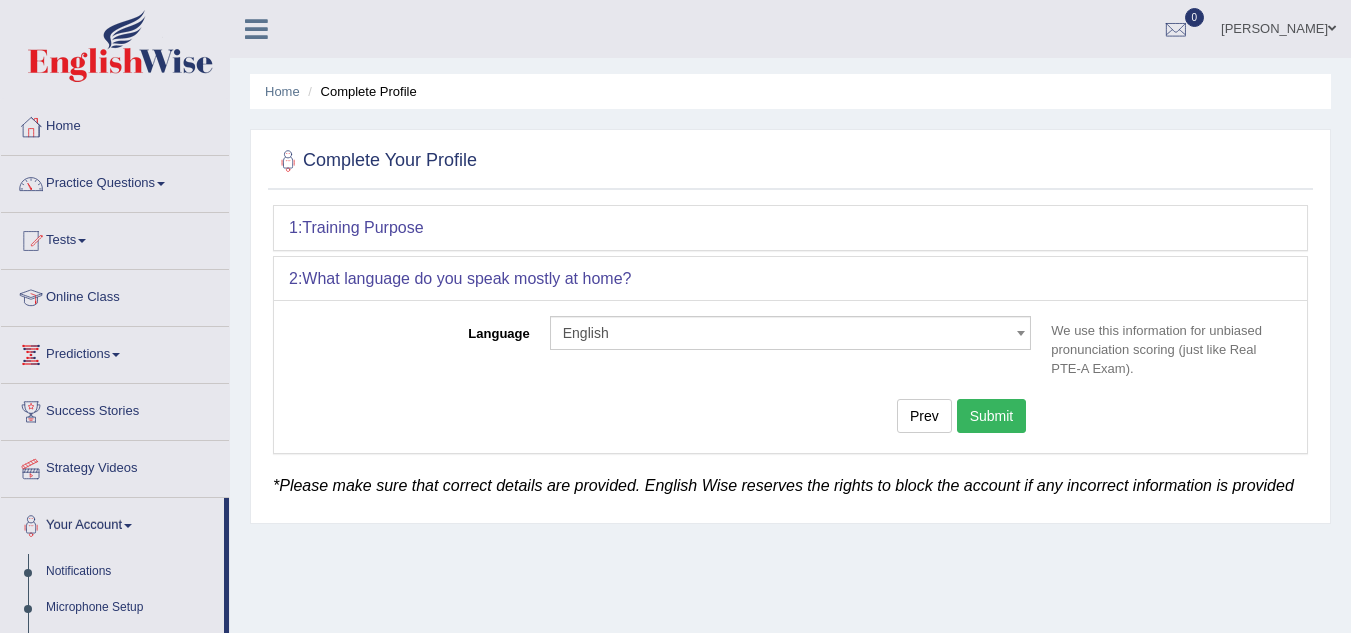 click on "Submit" at bounding box center [992, 416] 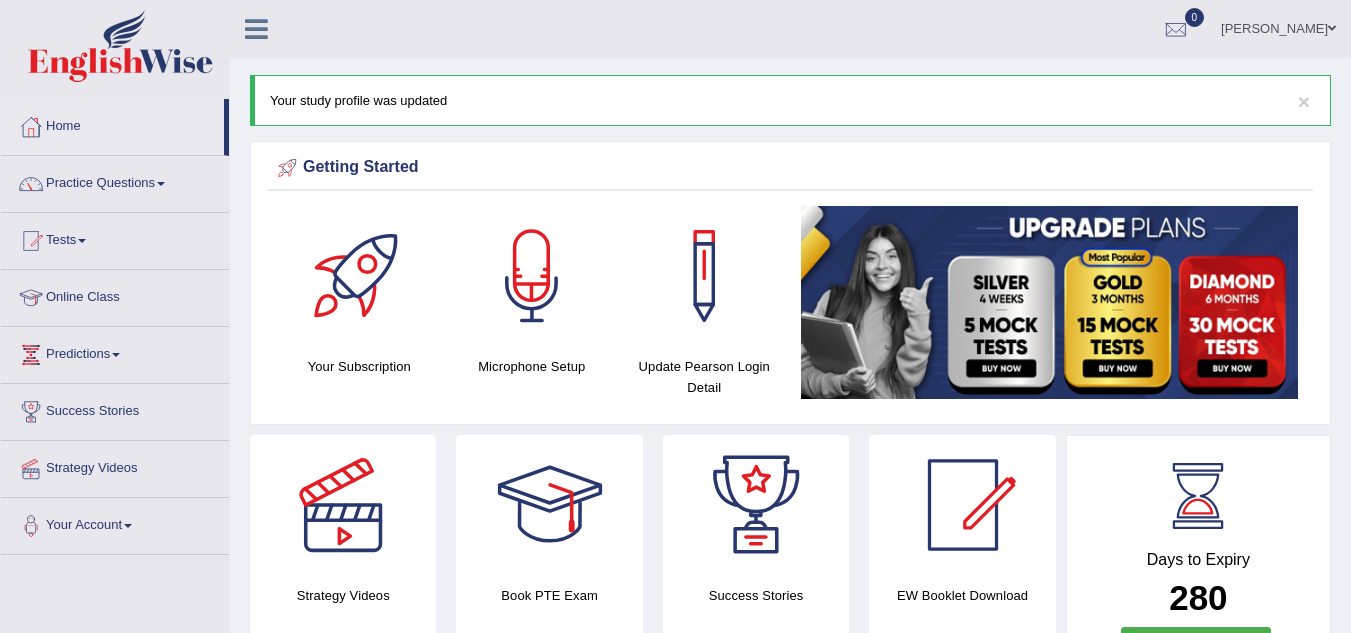scroll, scrollTop: 0, scrollLeft: 0, axis: both 